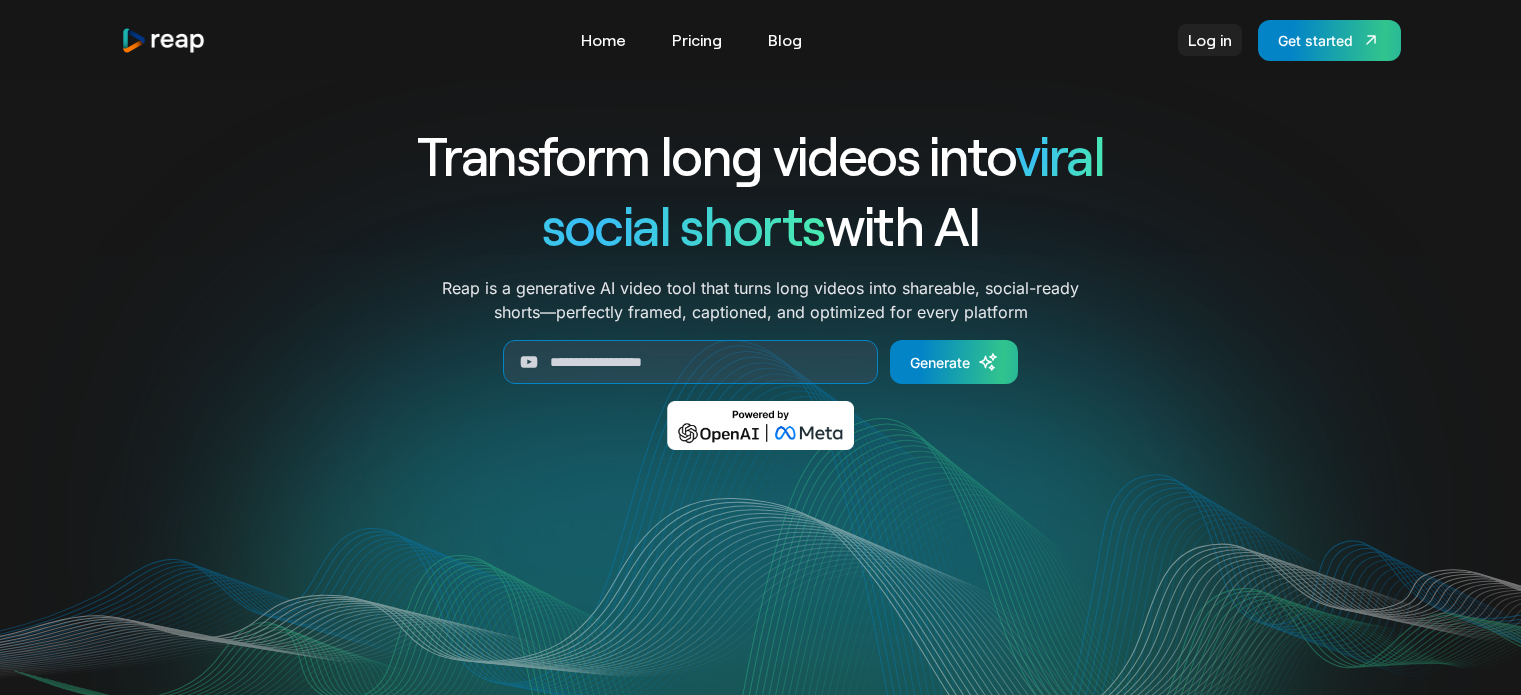 scroll, scrollTop: 0, scrollLeft: 0, axis: both 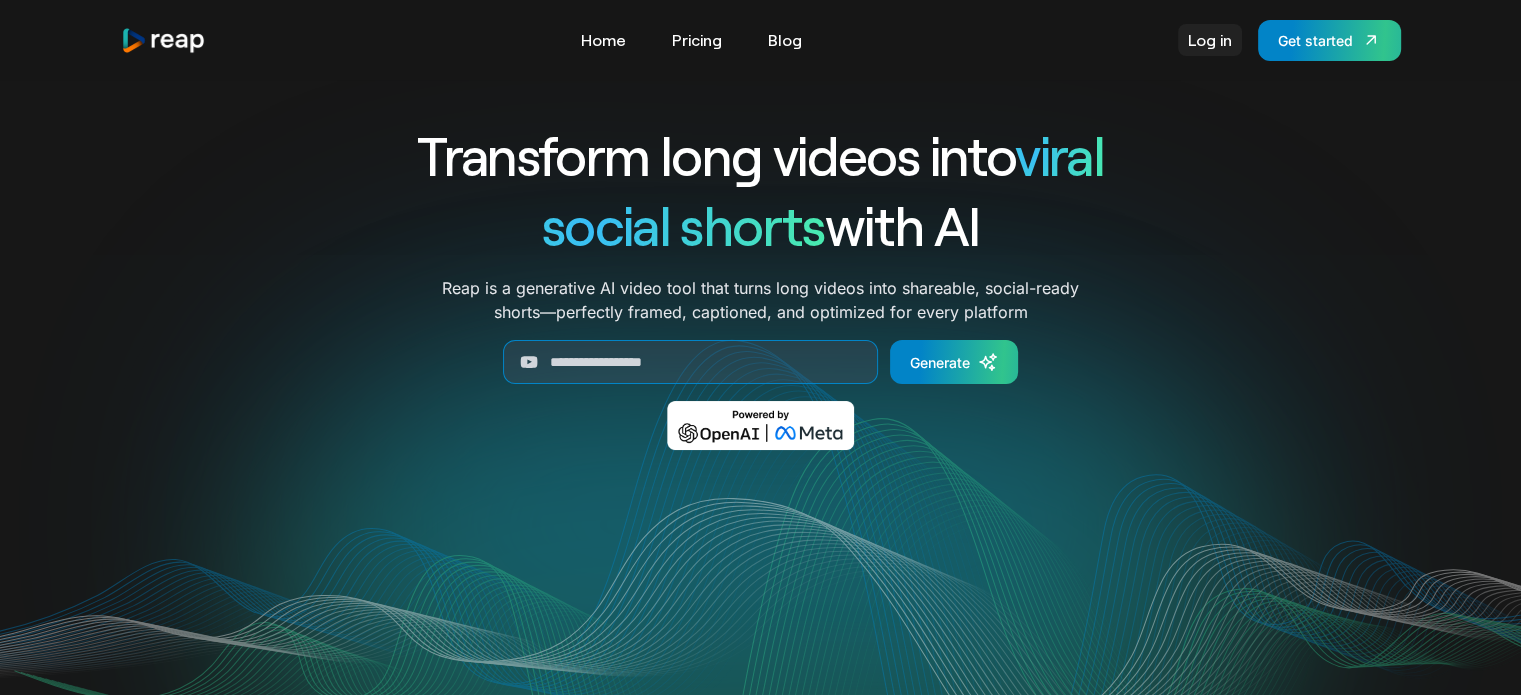 click on "Log in" at bounding box center [1210, 40] 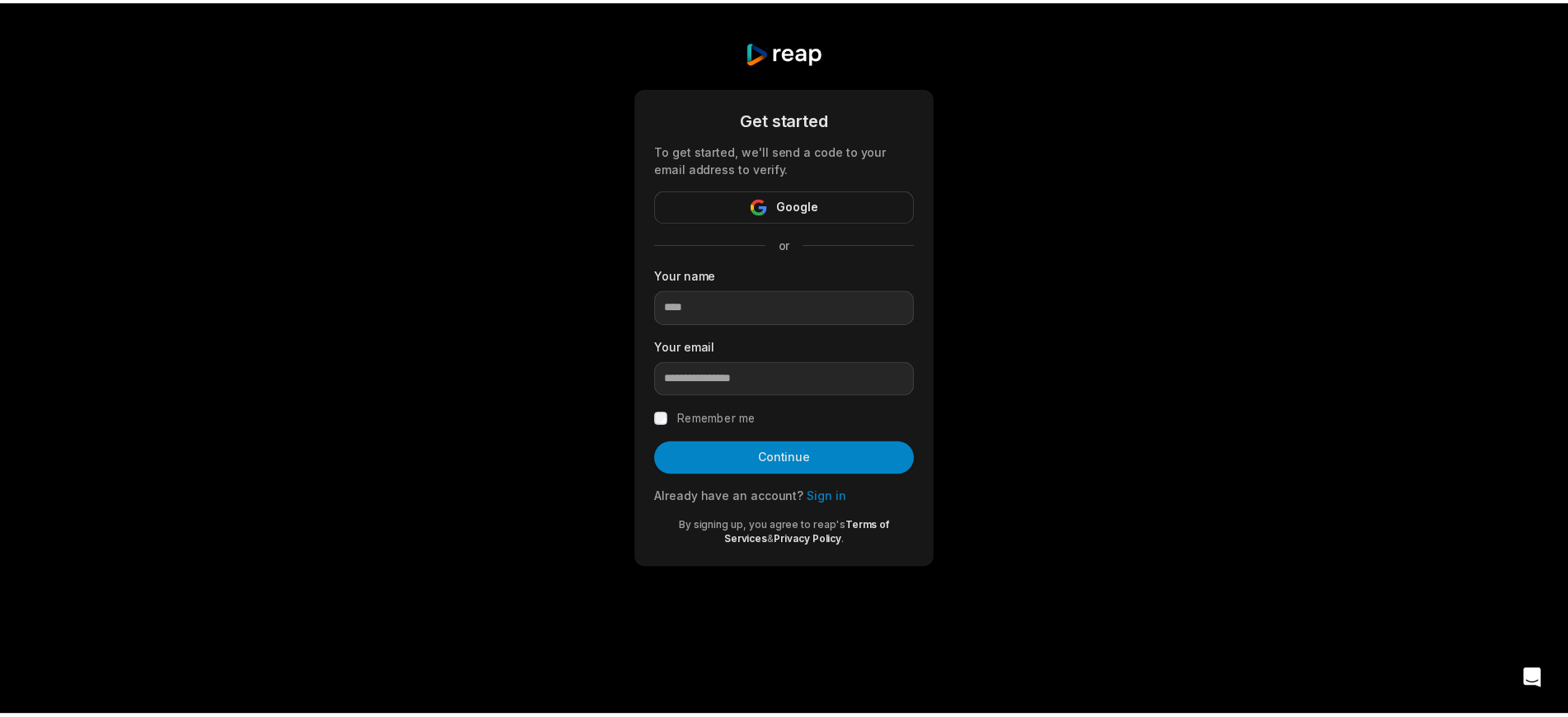 scroll, scrollTop: 0, scrollLeft: 0, axis: both 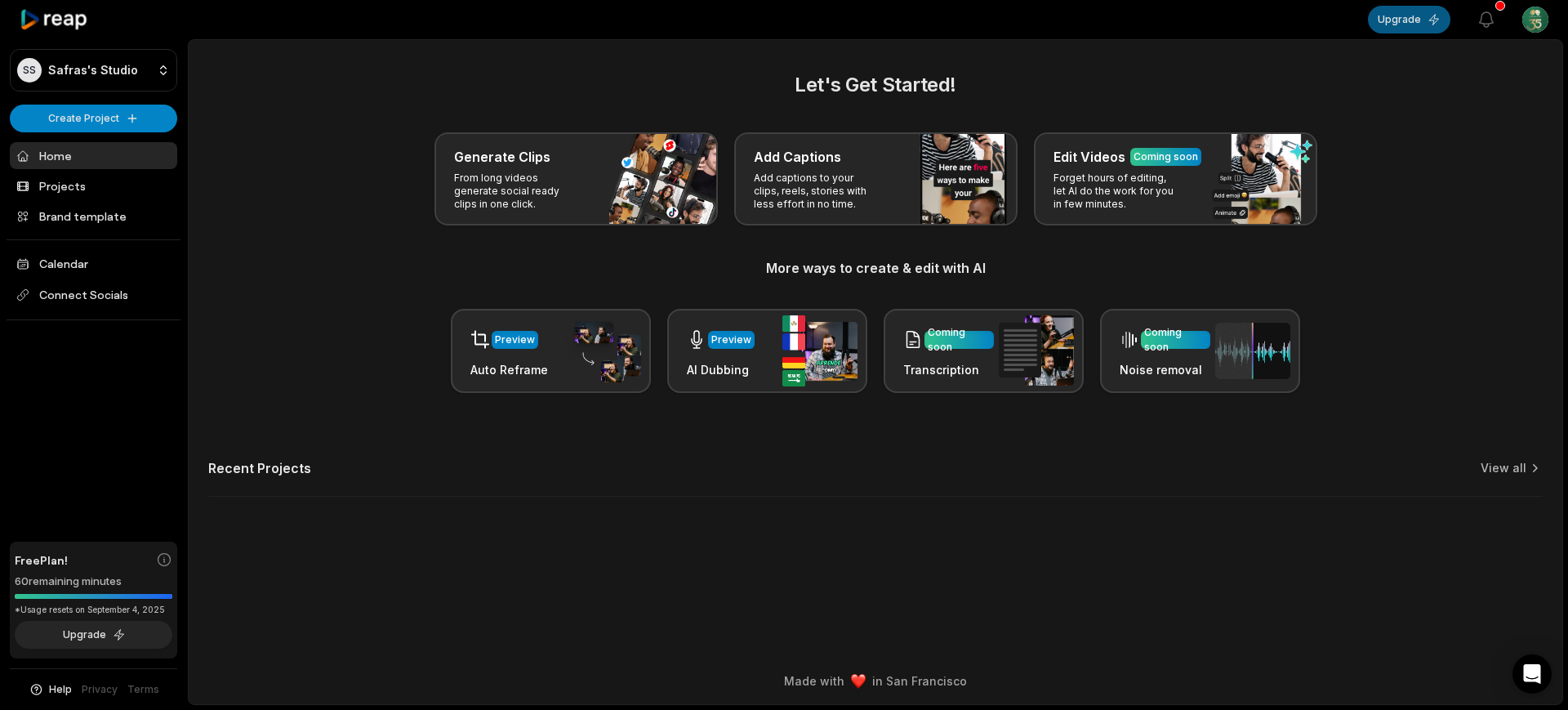 click on "Upgrade" at bounding box center [1409, 20] 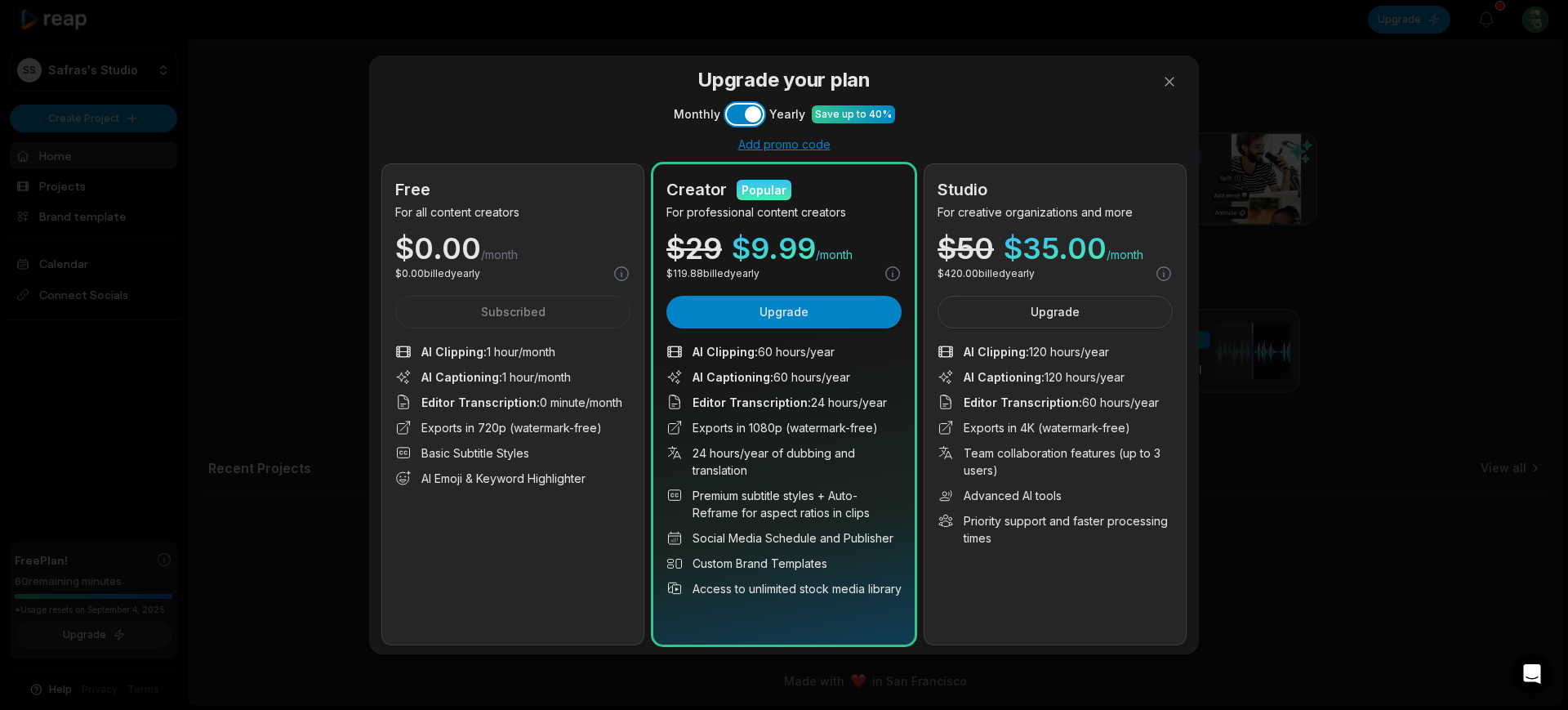 click on "Use setting" at bounding box center [745, 114] 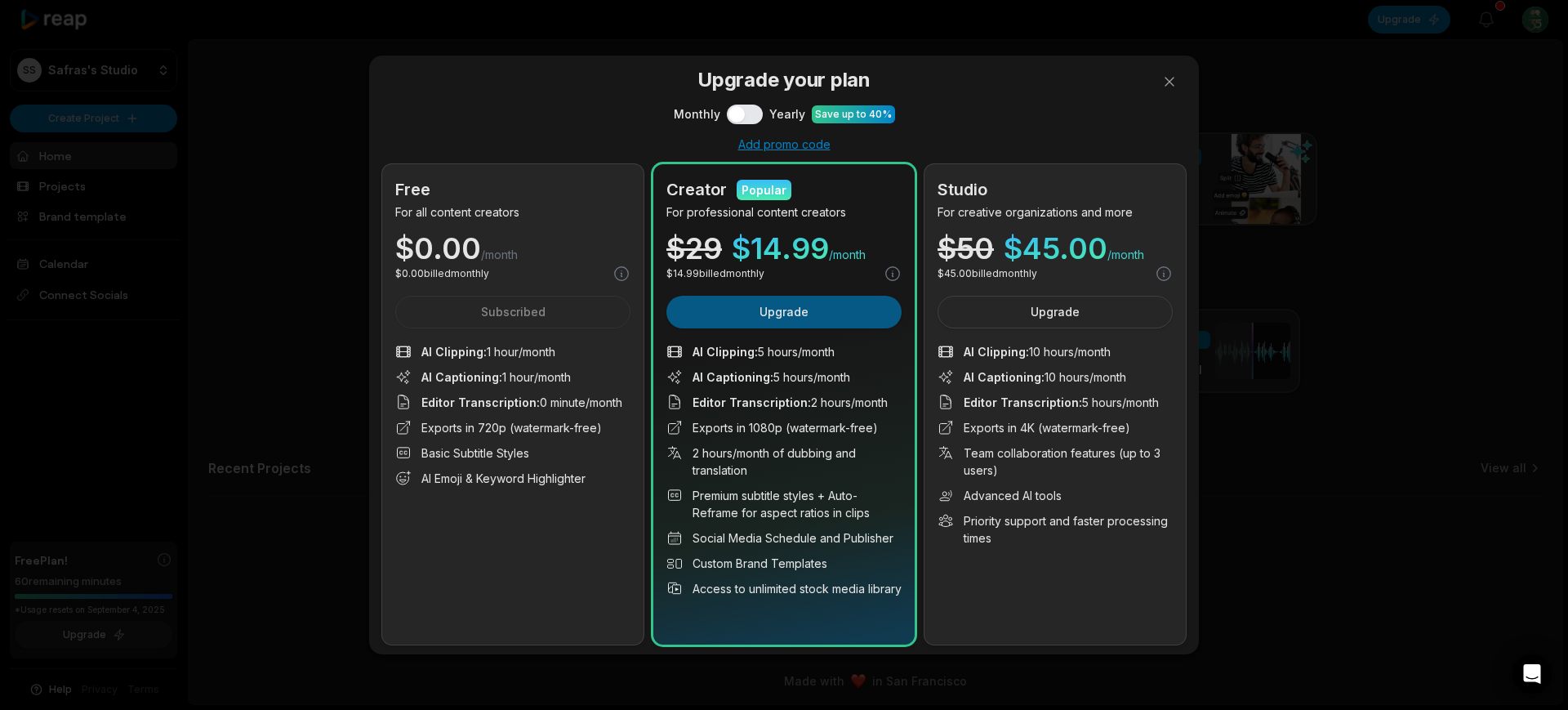 click on "Upgrade" at bounding box center (784, 312) 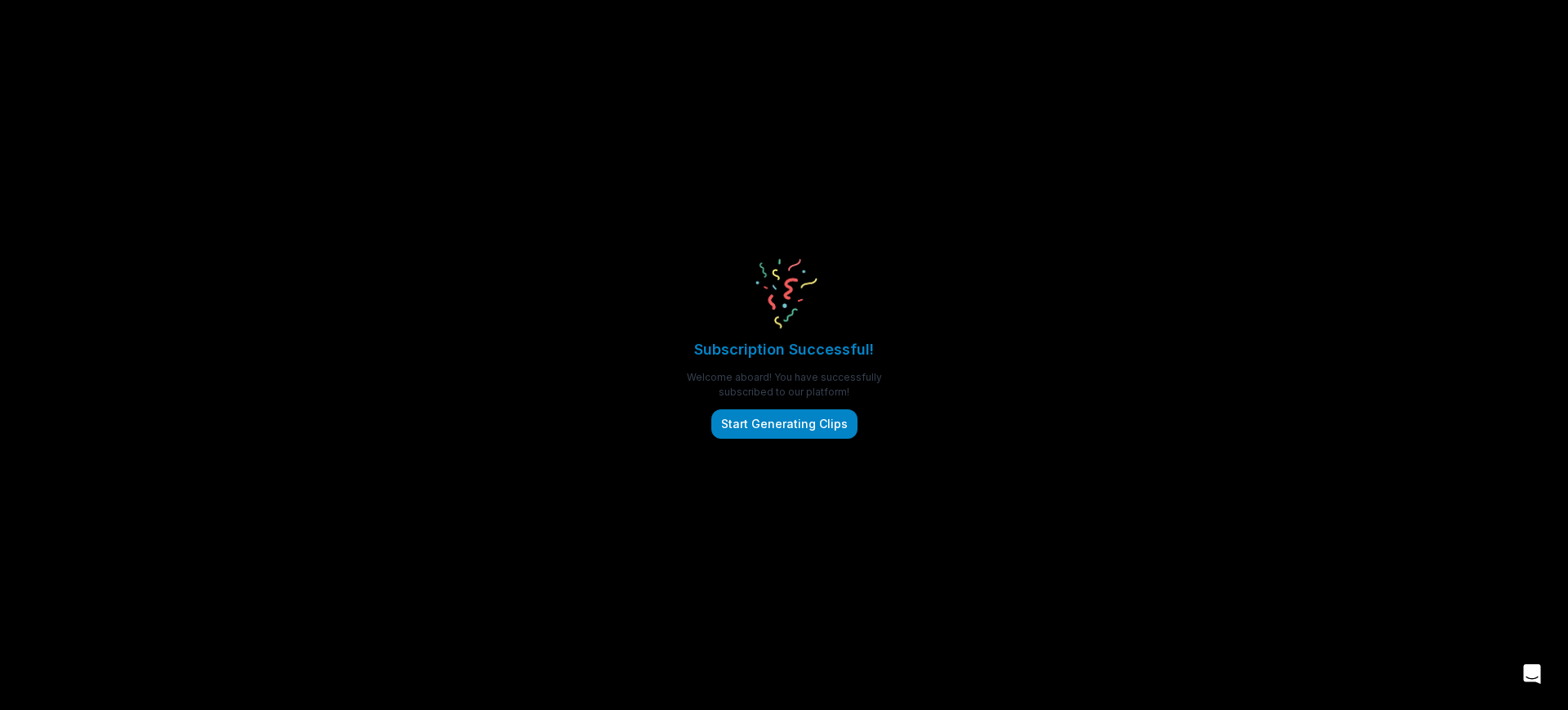 scroll, scrollTop: 0, scrollLeft: 0, axis: both 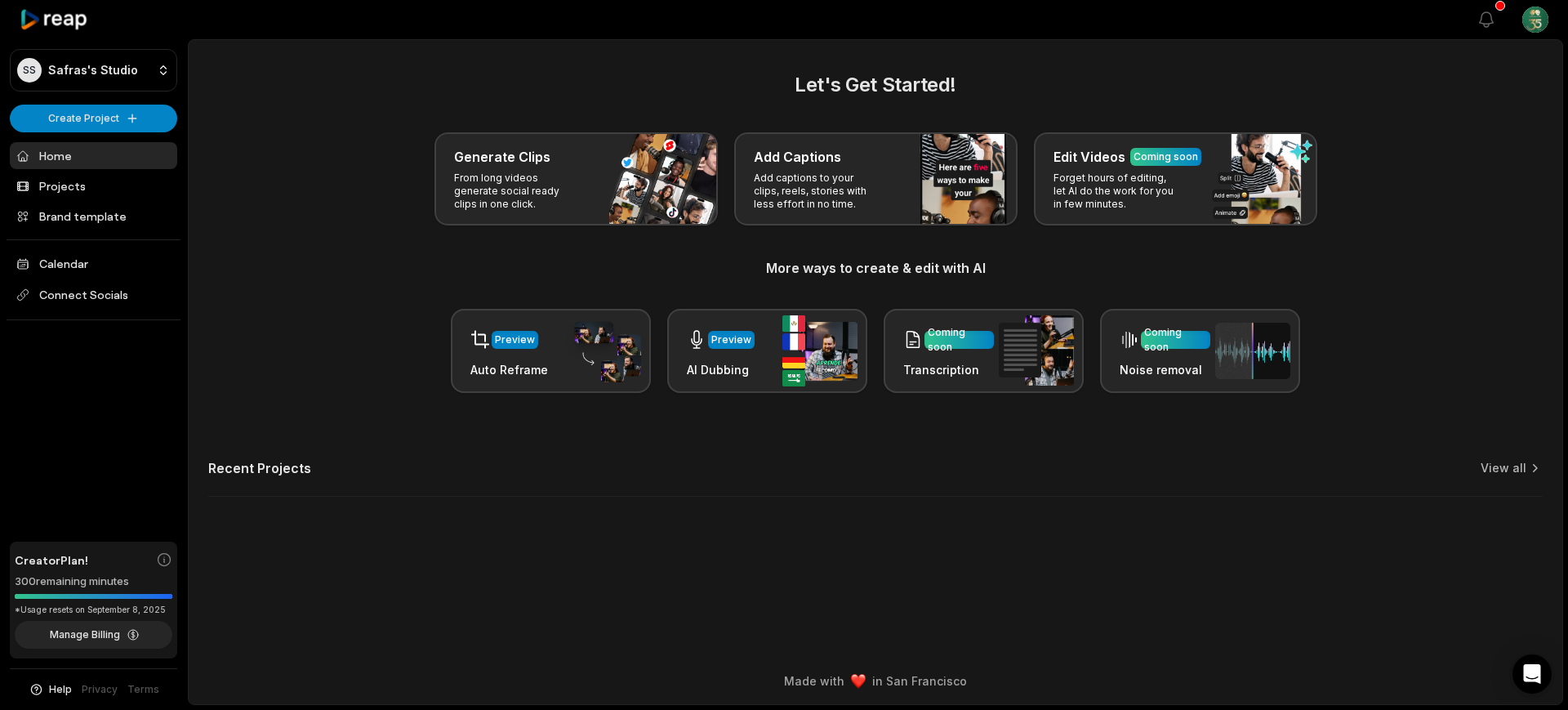 click on "SS Safras's Studio Create Project Home Projects Brand template Calendar Connect Socials Creator Plan! 300 remaining minutes *Usage resets on [DATE] Manage Billing Help Privacy Terms Open sidebar View notifications Open user menu Let's Get Started! Generate Clips From long videos generate social ready clips in one click. Add Captions Add captions to your clips, reels, stories with less effort in no time. Edit Videos Coming soon Forget hours of editing, let AI do the work for you in few minutes. More ways to create & edit with AI Preview Auto Reframe Preview AI Dubbing Coming soon Transcription Coming soon Noise removal Recent Projects View all Made with in [CITY]" at bounding box center [784, 355] 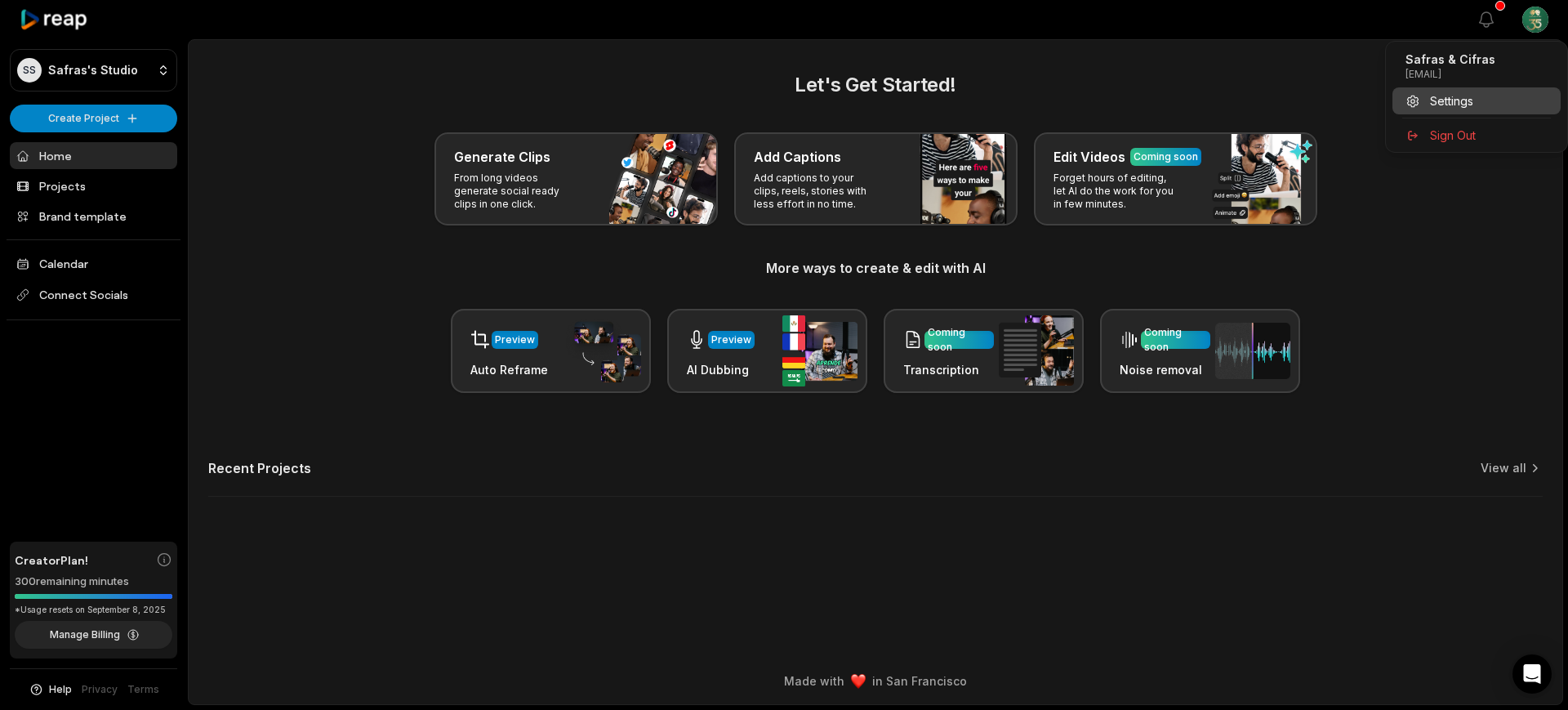 click on "Settings" at bounding box center [1477, 100] 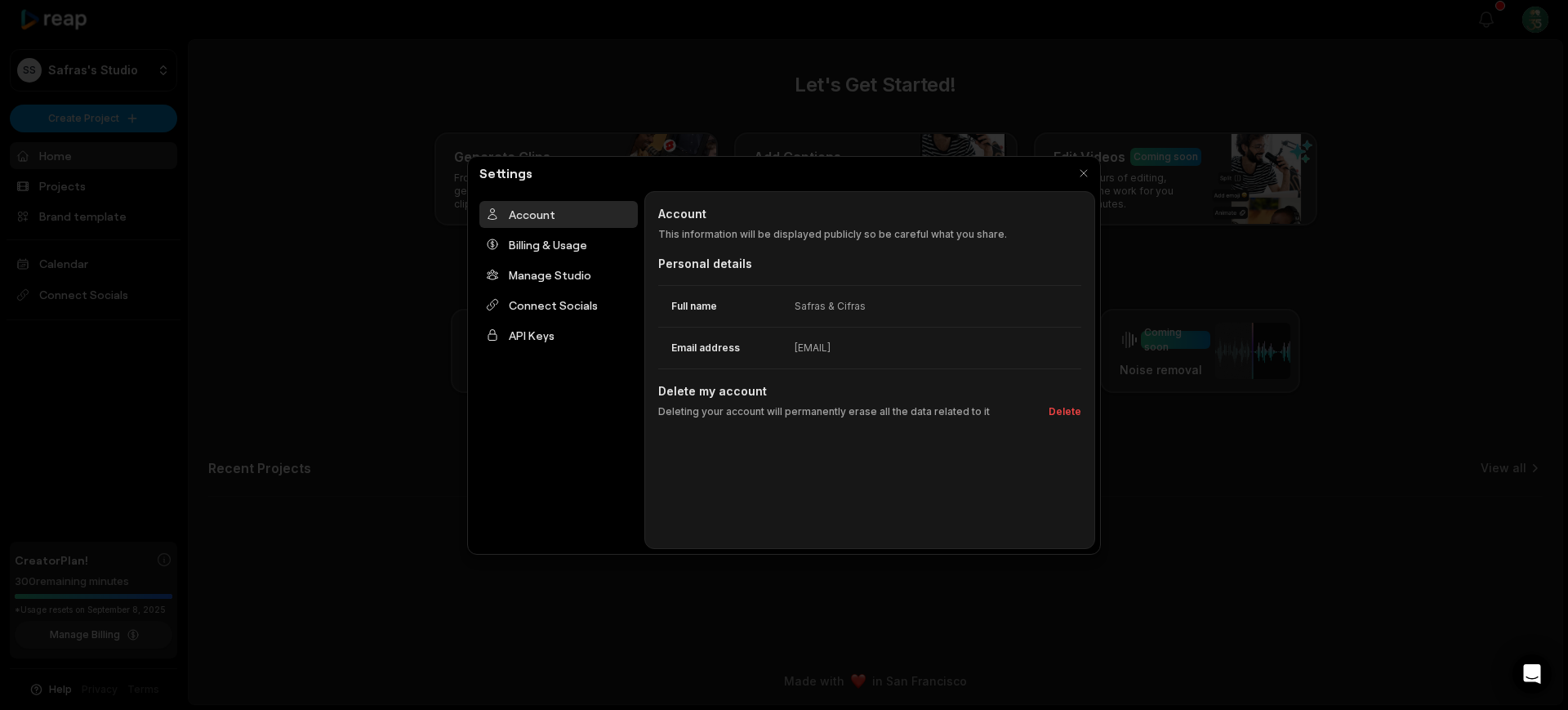 click on "Account" at bounding box center [559, 214] 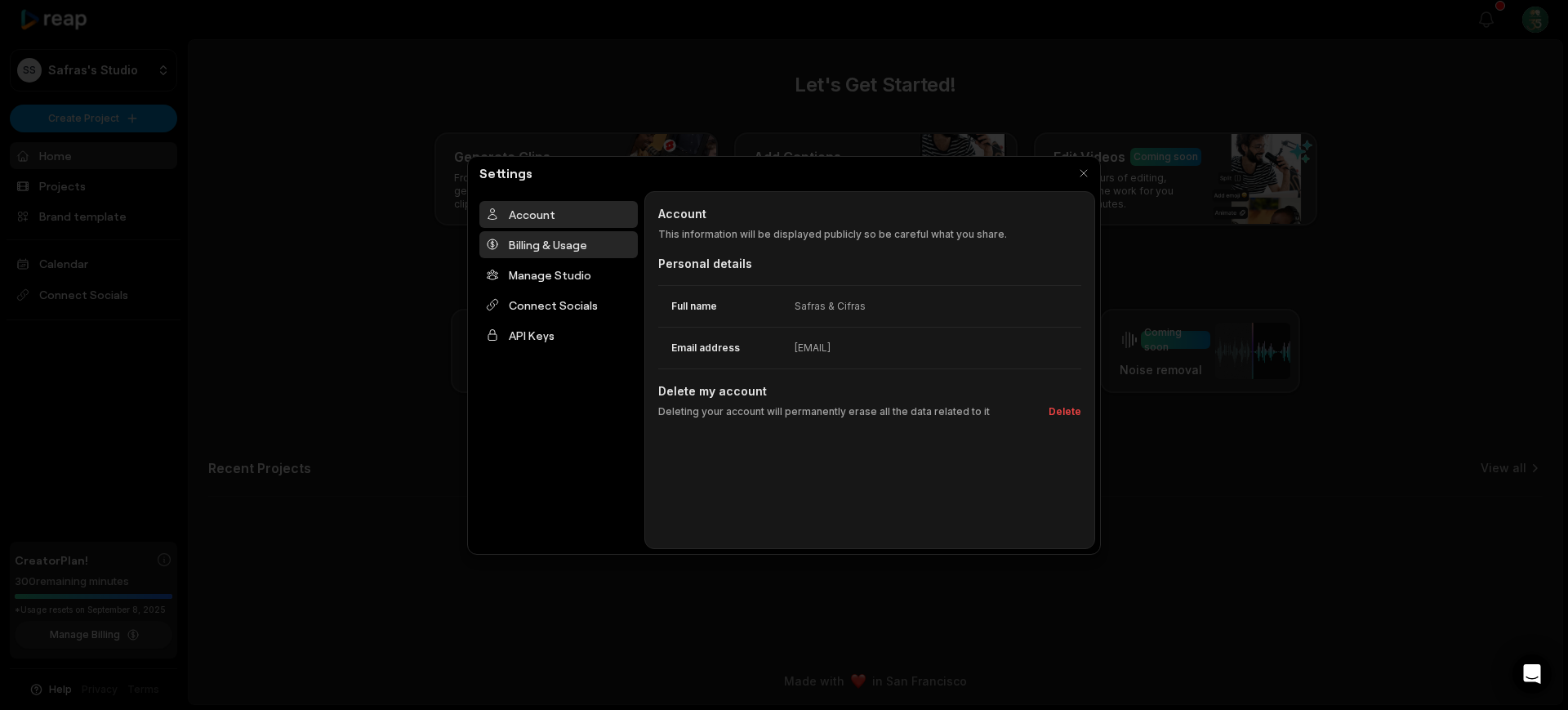 click on "Billing & Usage" at bounding box center [559, 244] 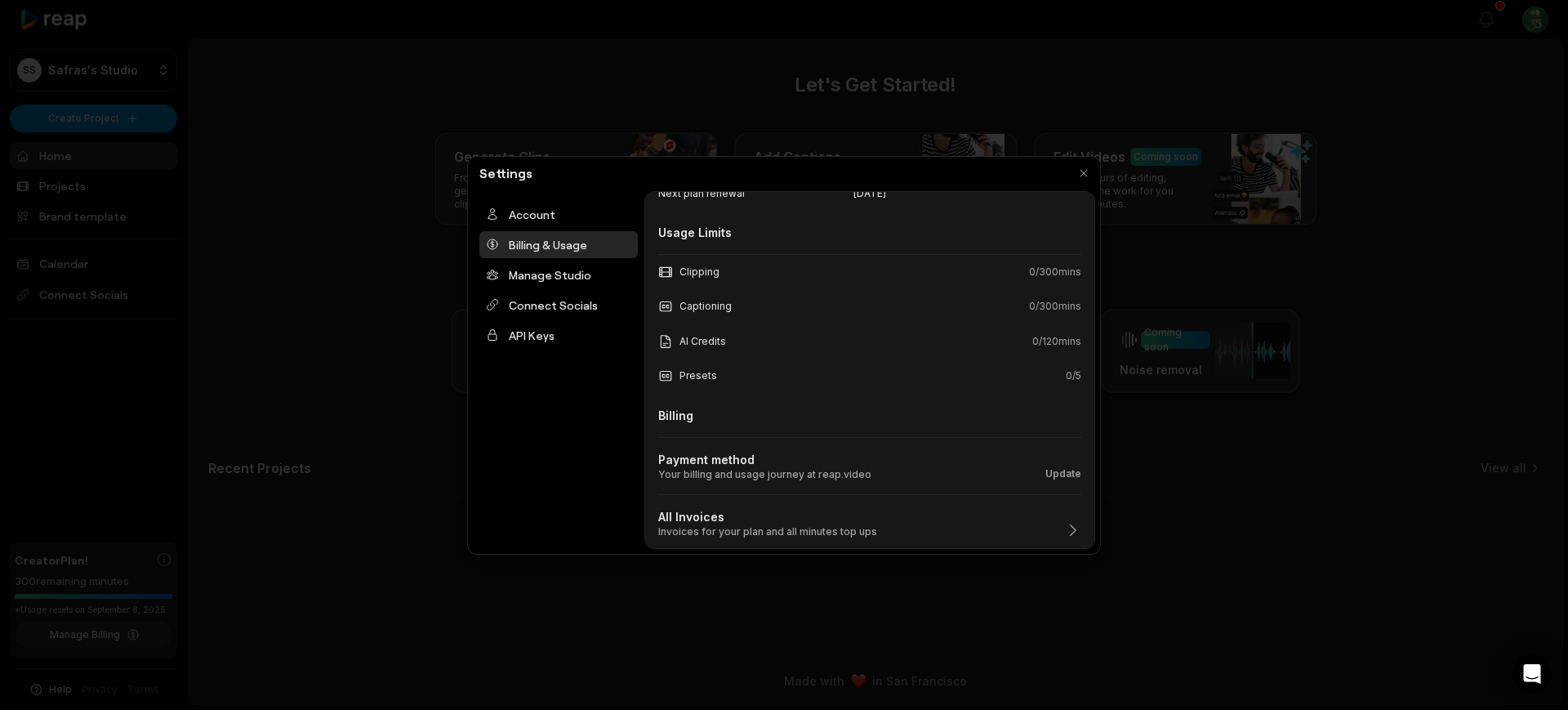 scroll, scrollTop: 150, scrollLeft: 0, axis: vertical 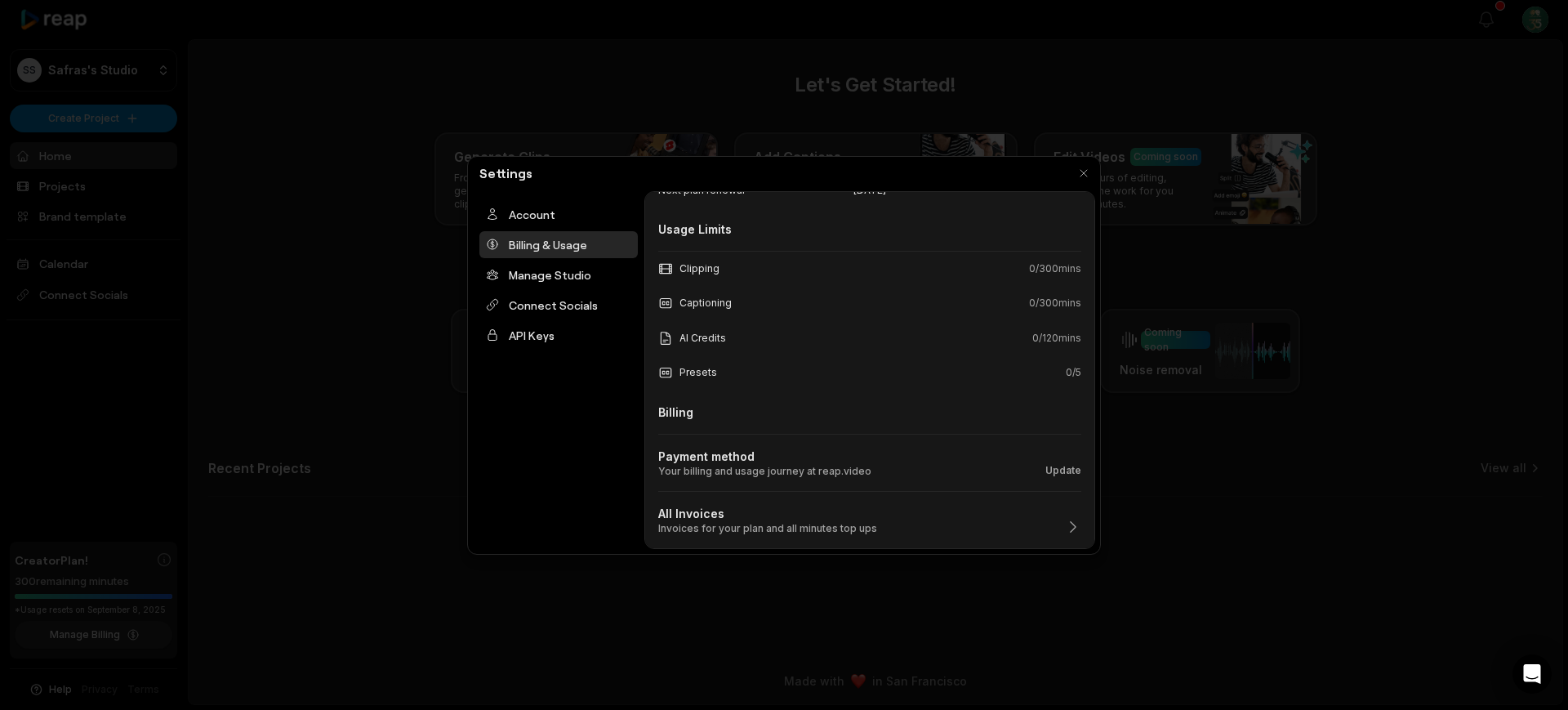 click on "All Invoices Invoices for your plan and all minutes top ups" at bounding box center [870, 513] 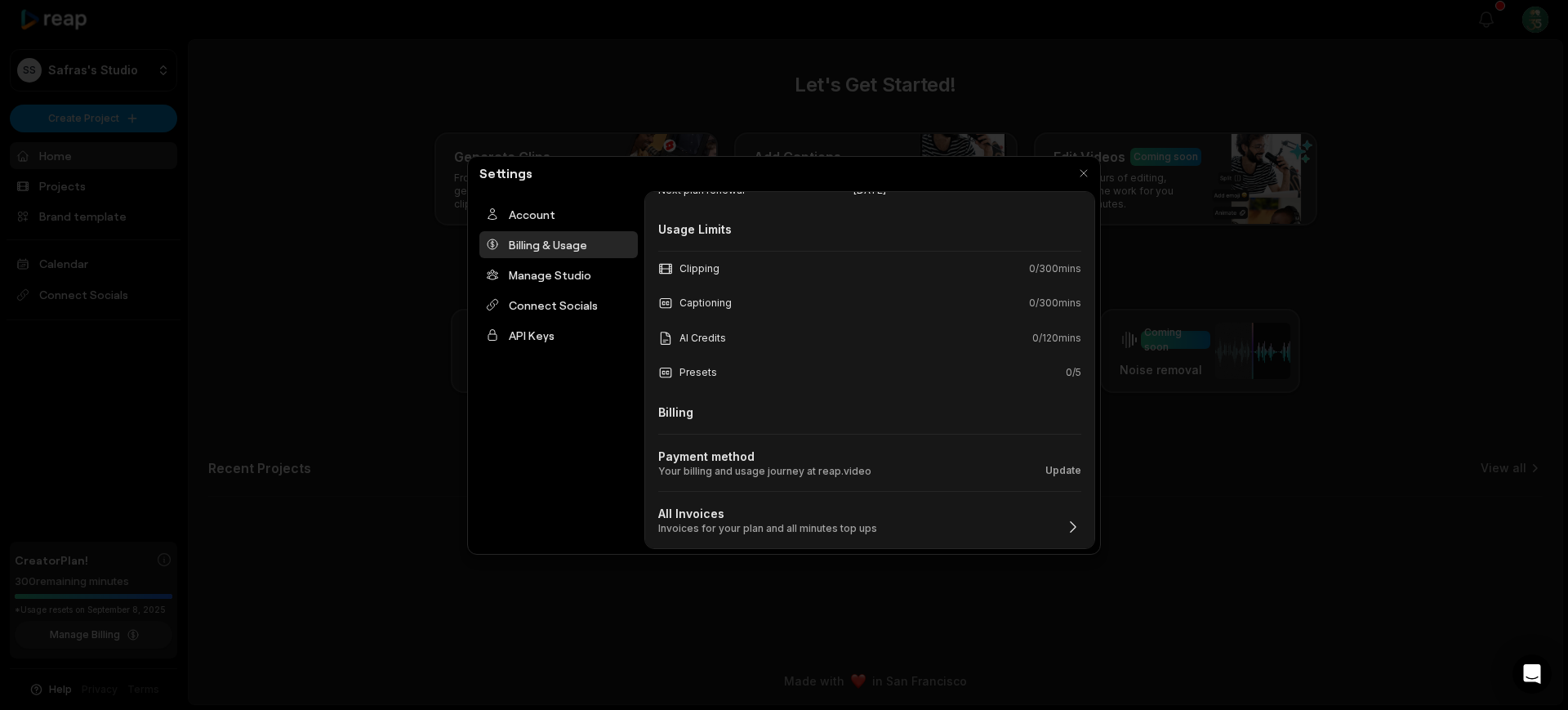 click 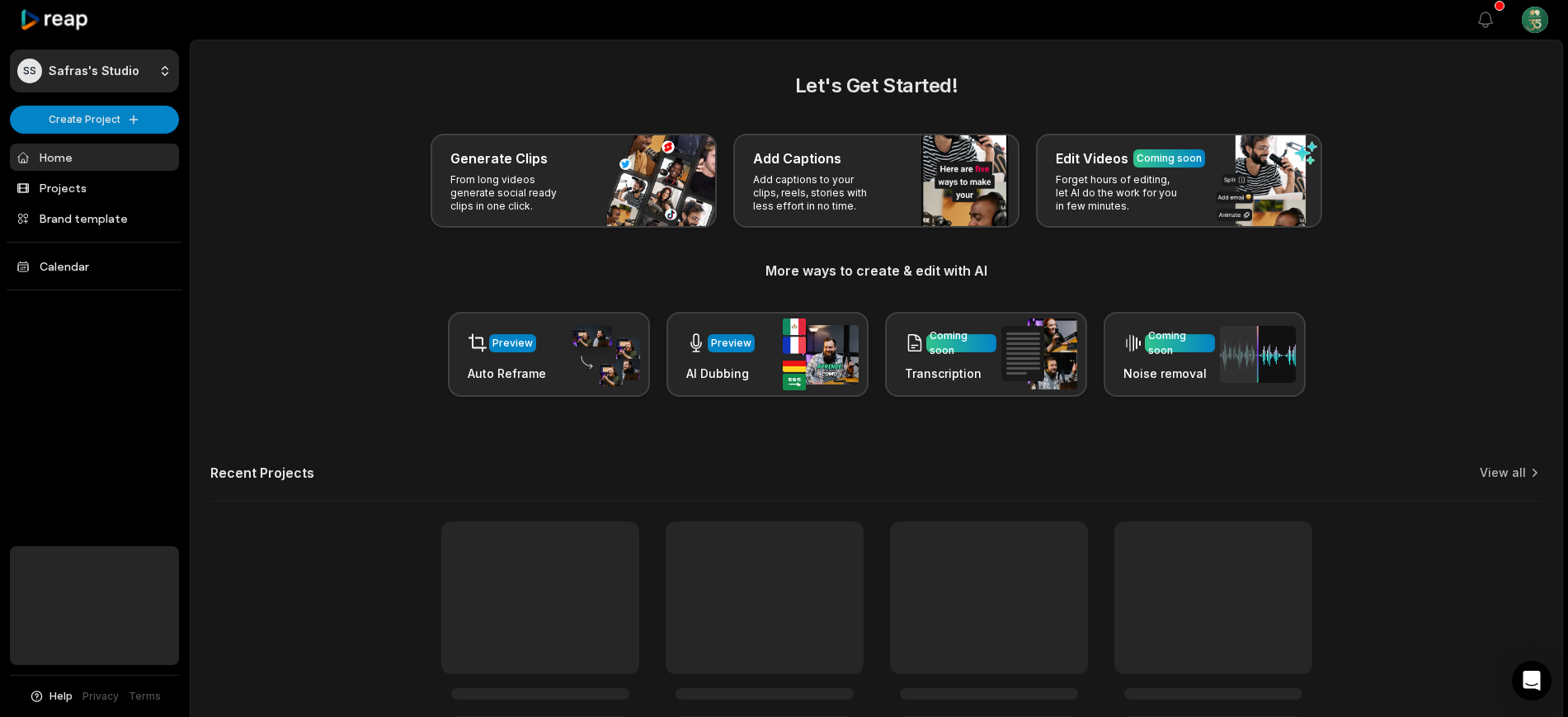 scroll, scrollTop: 0, scrollLeft: 0, axis: both 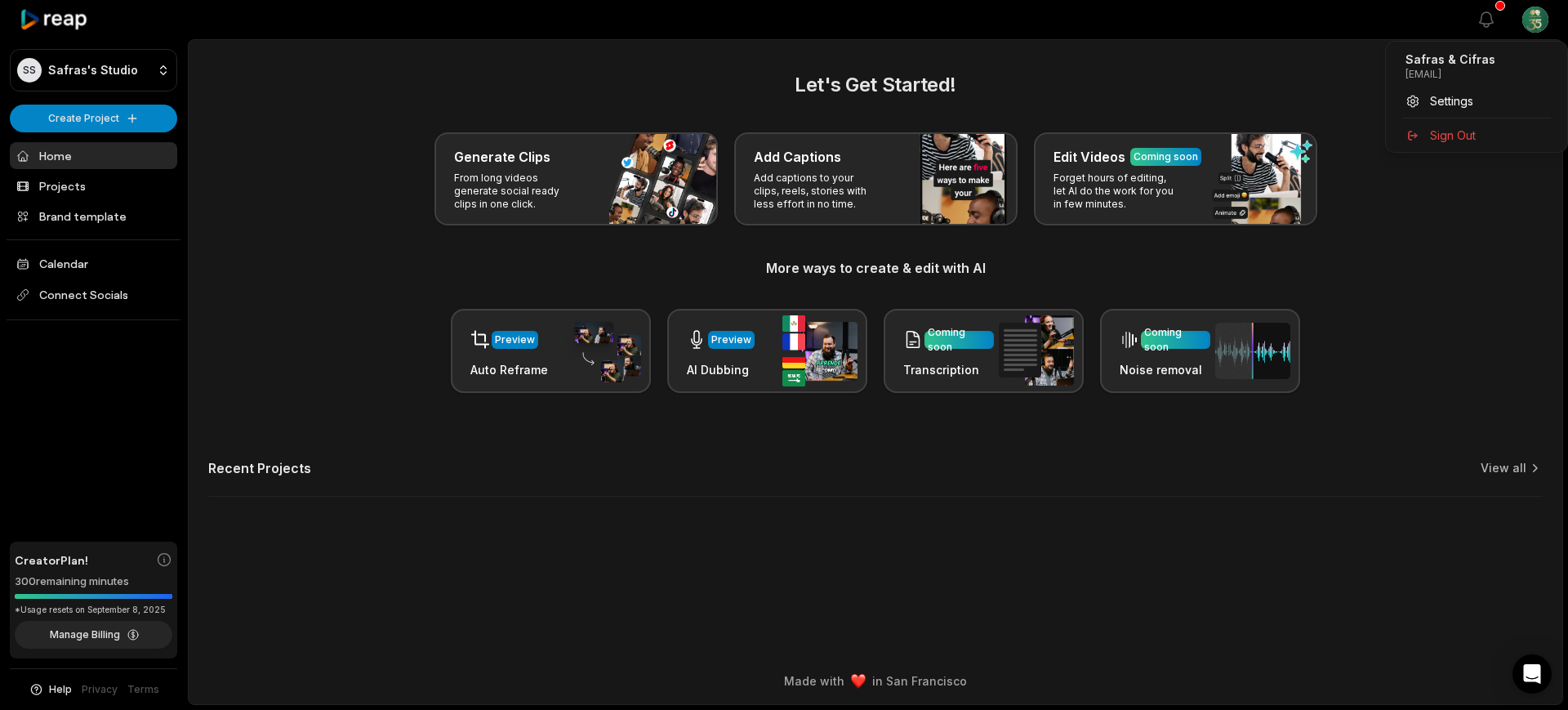 click on "SS [NAME]'s Studio Create Project Home Projects Brand template Calendar Connect Socials Creator Plan! 300 remaining minutes *Usage resets on [DATE] Manage Billing Help Privacy Terms Open sidebar View notifications Open user menu Let's Get Started! Generate Clips From long videos generate social ready clips in one click. Add Captions Add captions to your clips, reels, stories with less effort in no time. Edit Videos Coming soon Forget hours of editing, let AI do the work for you in few minutes. More ways to create & edit with AI Preview Auto Reframe Preview AI Dubbing Coming soon Transcription Coming soon Noise removal Recent Projects View all Made with in [CITY] [STATE] [EMAIL] Settings Sign Out" at bounding box center (784, 355) 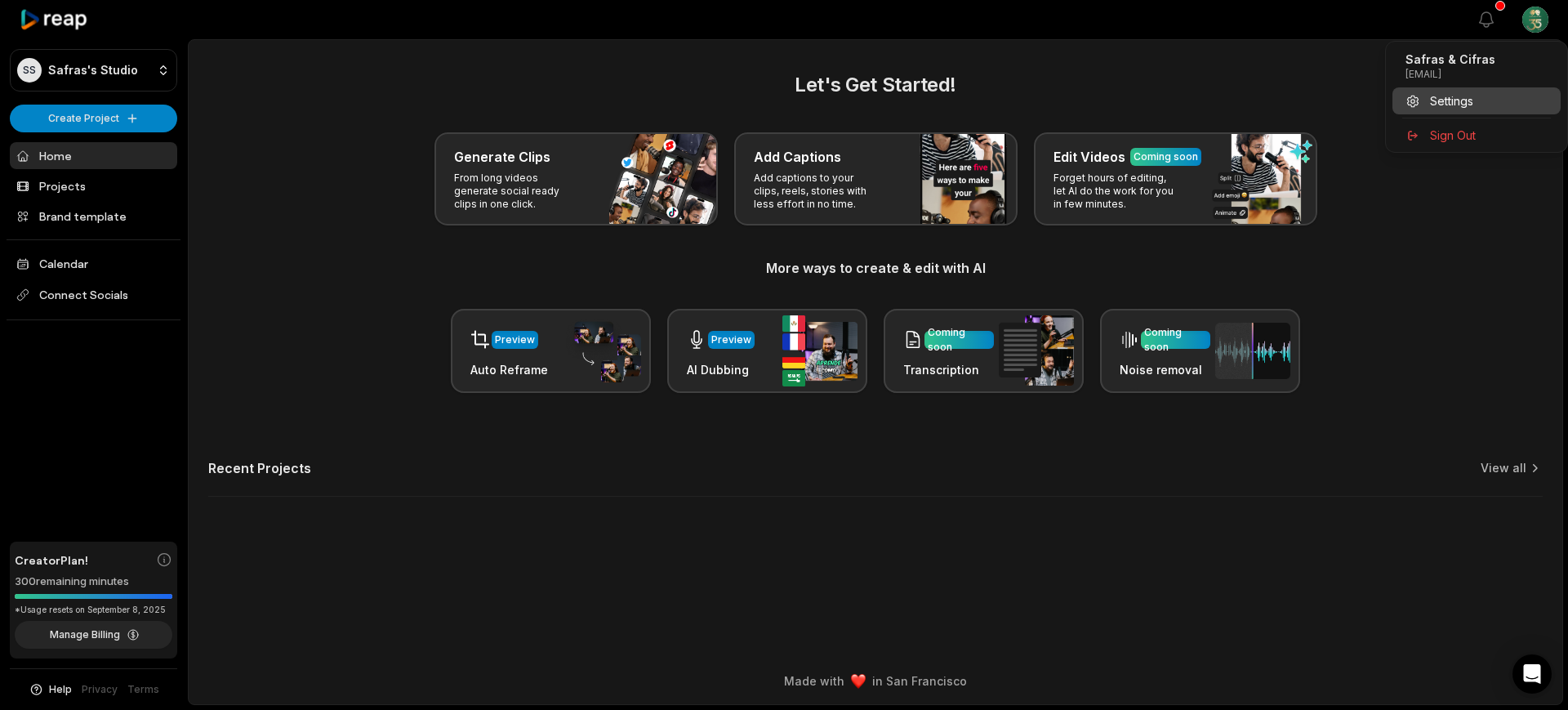click on "Settings" at bounding box center [1451, 100] 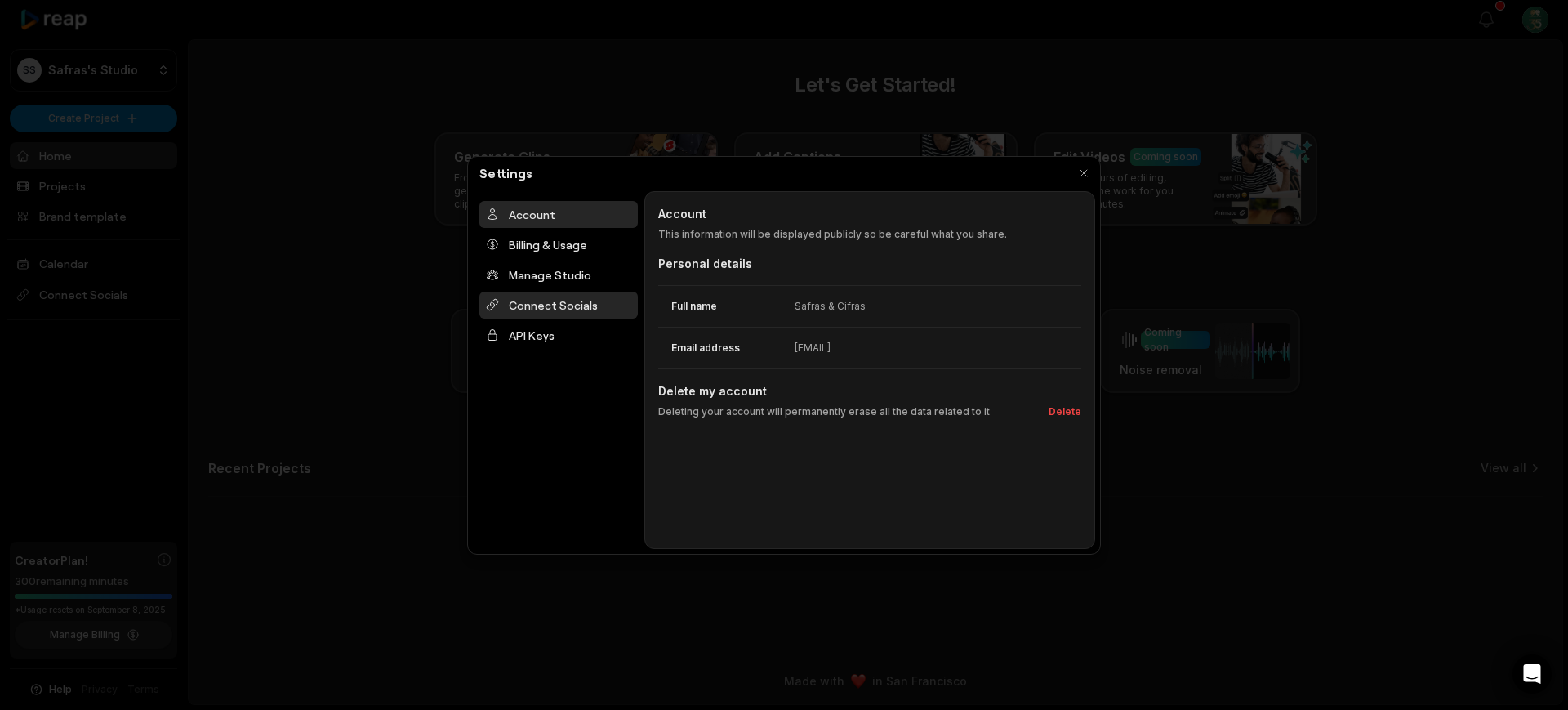 click on "Connect Socials" at bounding box center [559, 305] 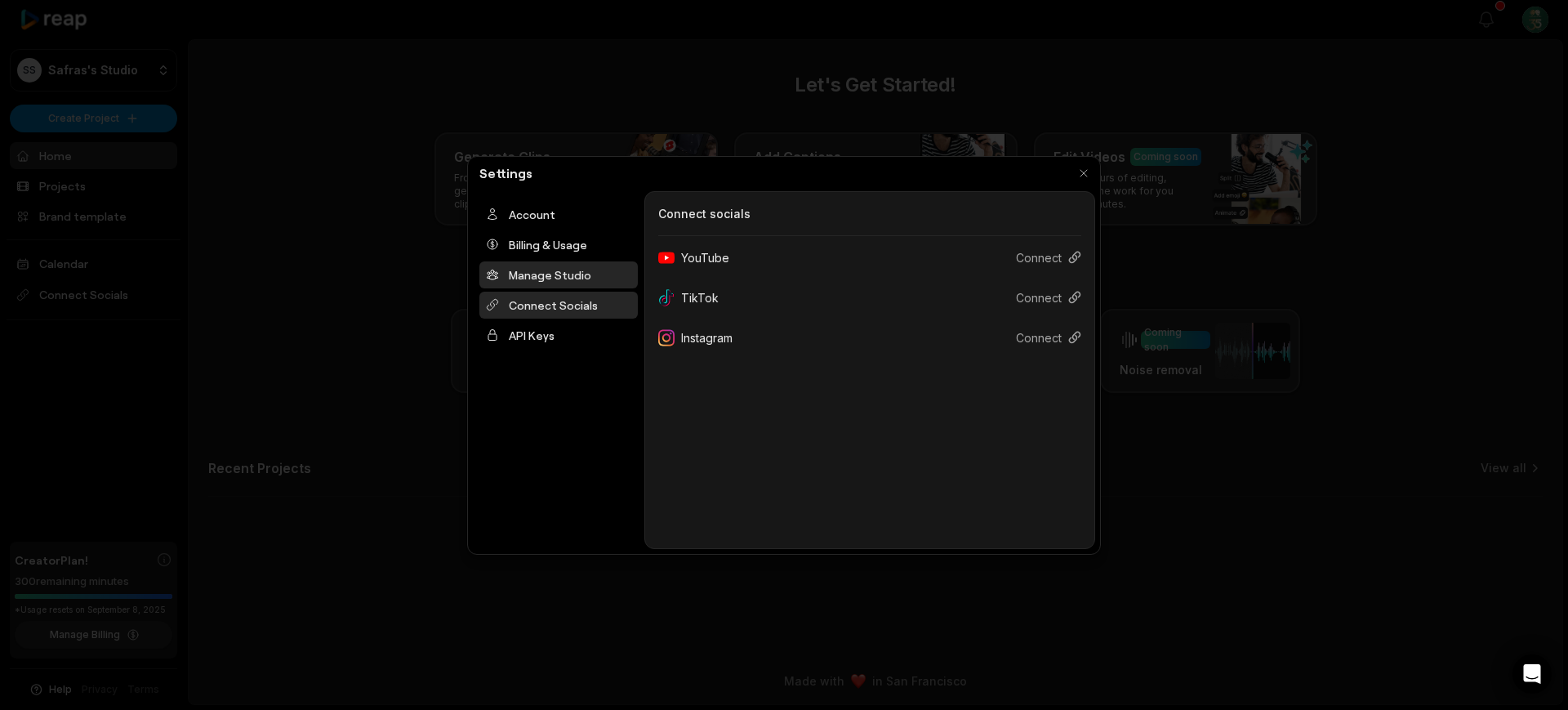 click on "Manage Studio" at bounding box center (559, 275) 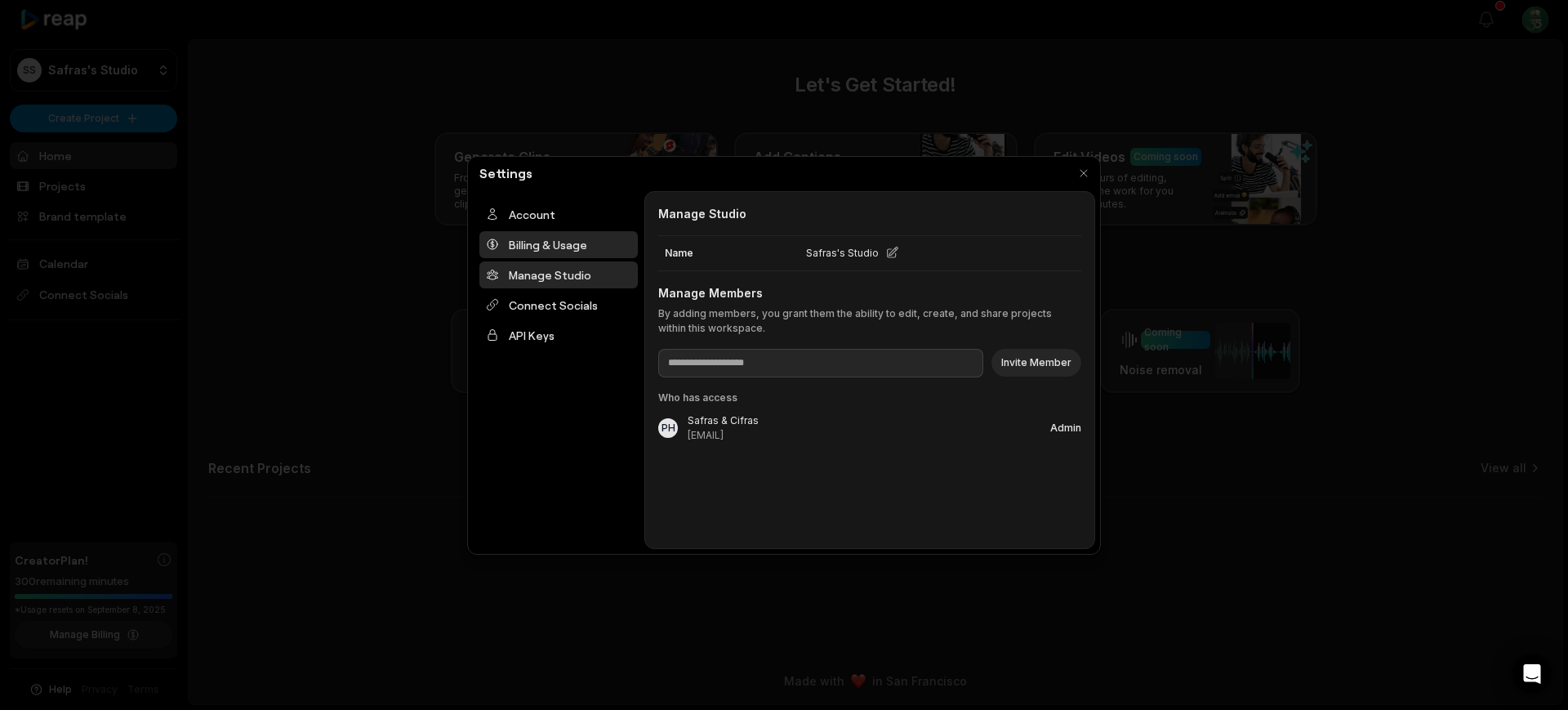 click on "Billing & Usage" at bounding box center (559, 244) 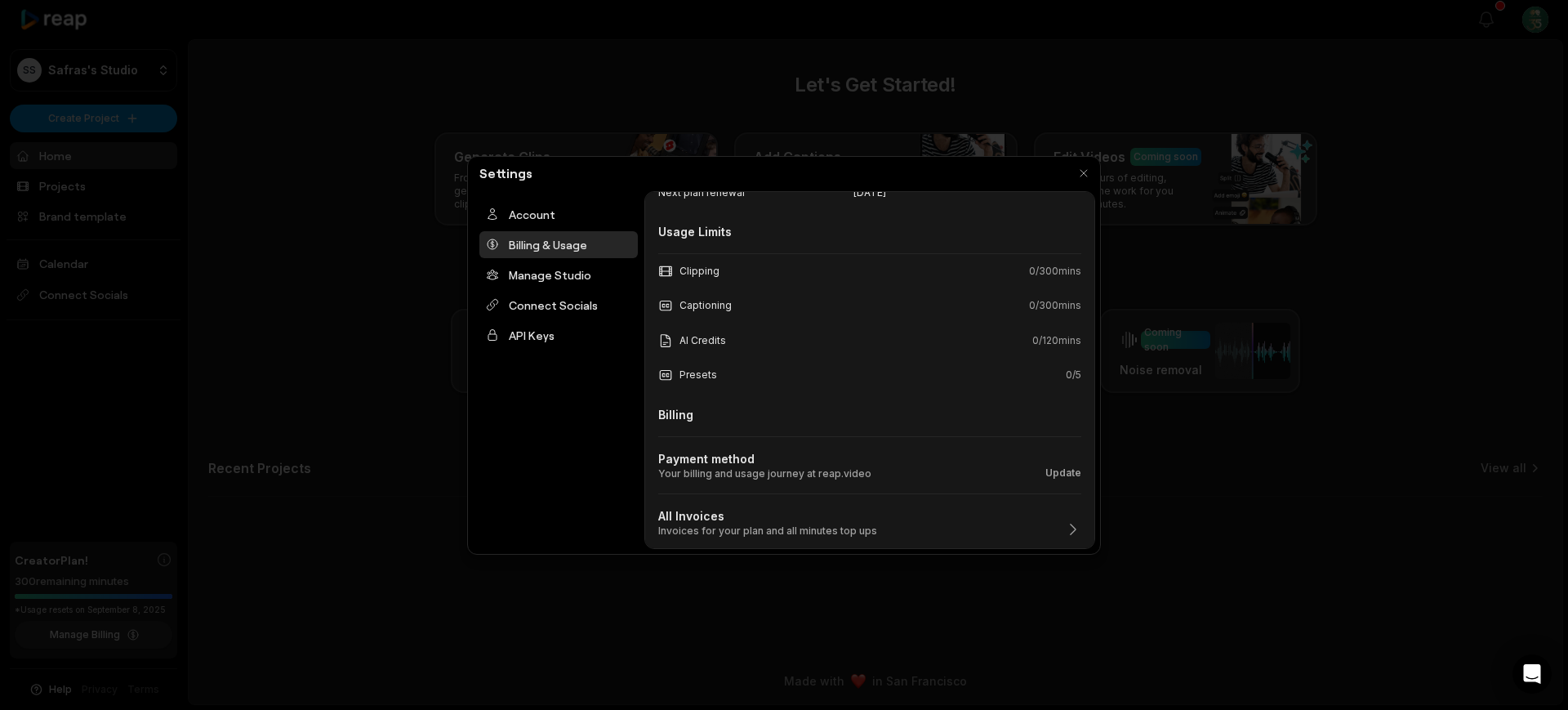 scroll, scrollTop: 150, scrollLeft: 0, axis: vertical 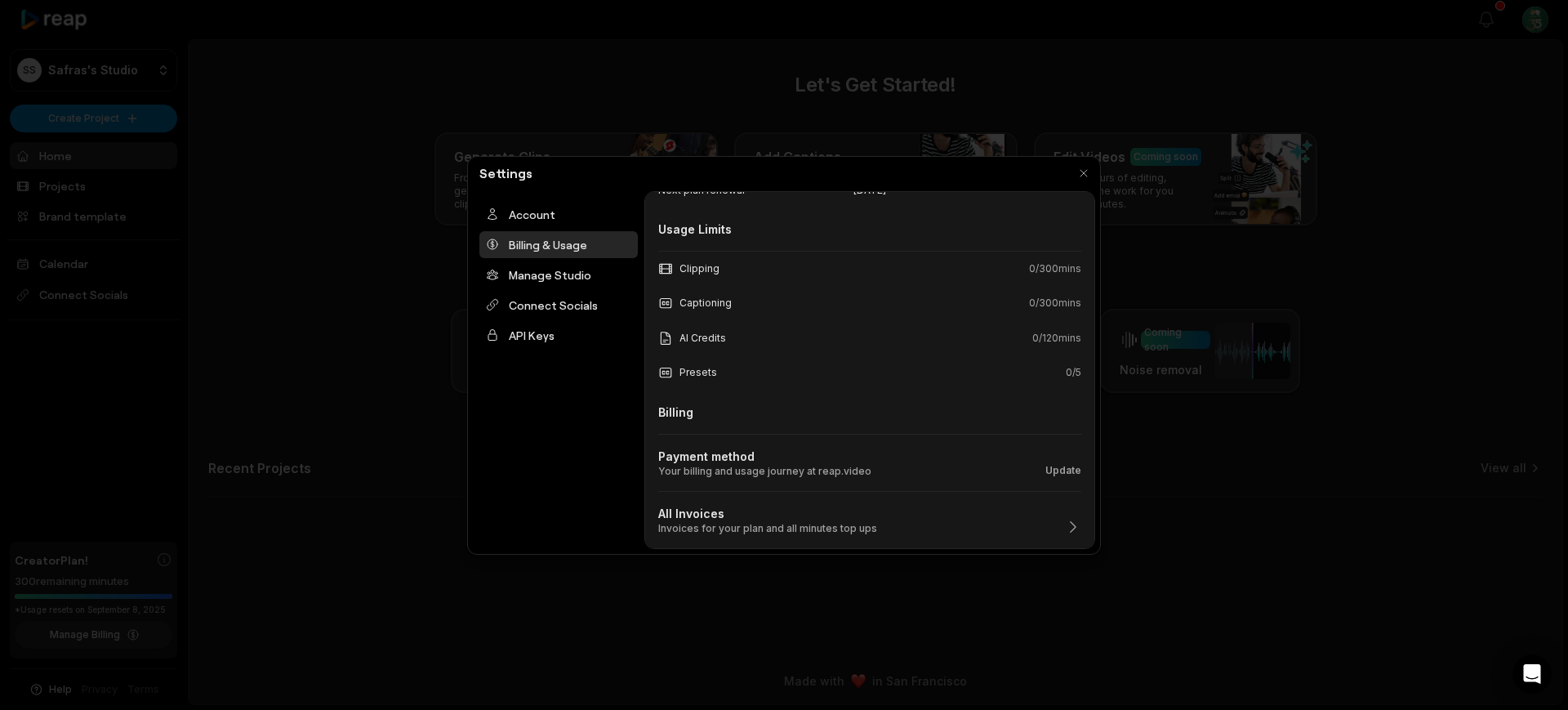 click on "Billing & Usage Billing & Usage Your billing and usage journey at reap.video Plan details Plan Creator ( month ly) Change Plan Next plan renewal [DATE] Usage Limits Clipping 0 / 300 mins Captioning 0 / 300 mins AI Credits 0 / 120 mins Presets 0 / 5 Billing Payment method Your billing and usage journey at reap.video Update All Invoices Invoices for your plan and all minutes top ups" at bounding box center [870, 370] 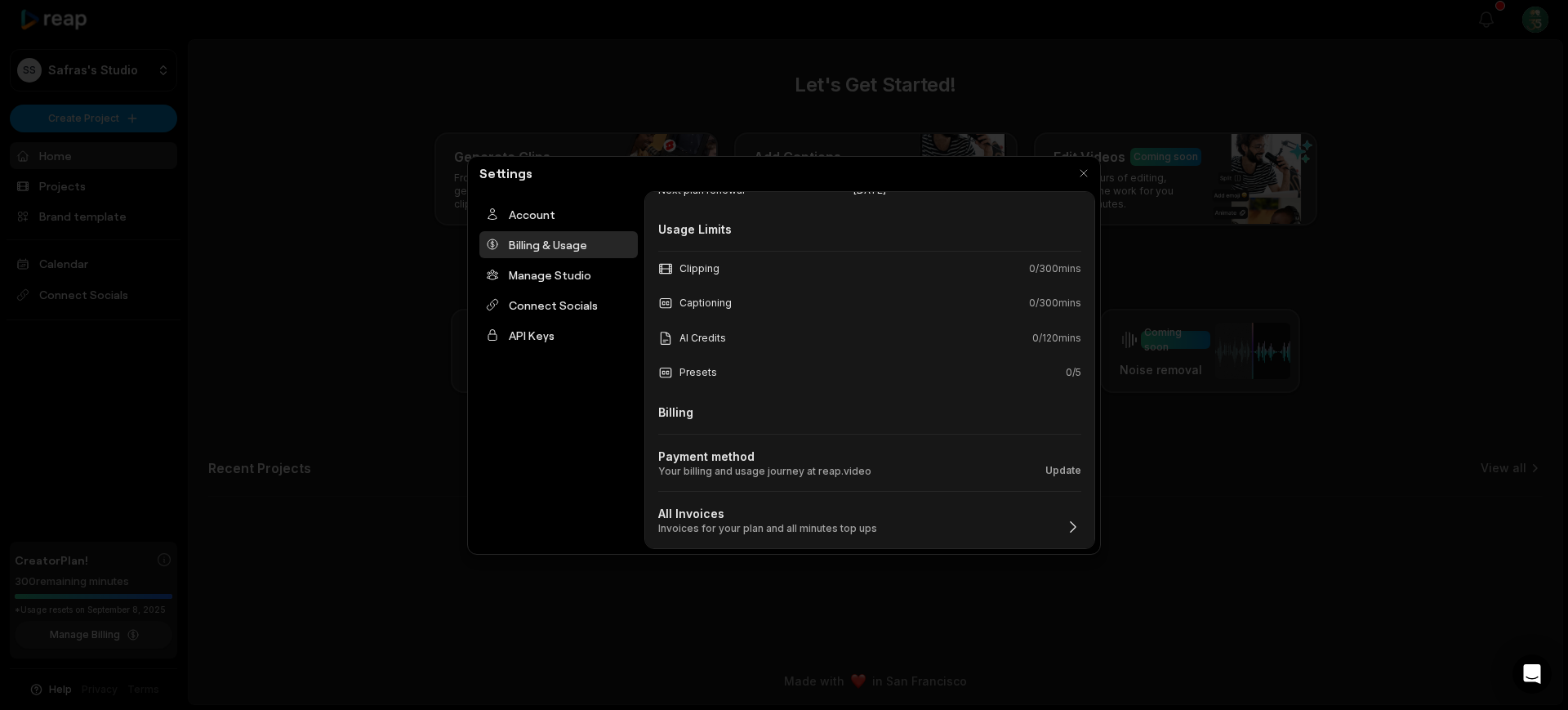 click 